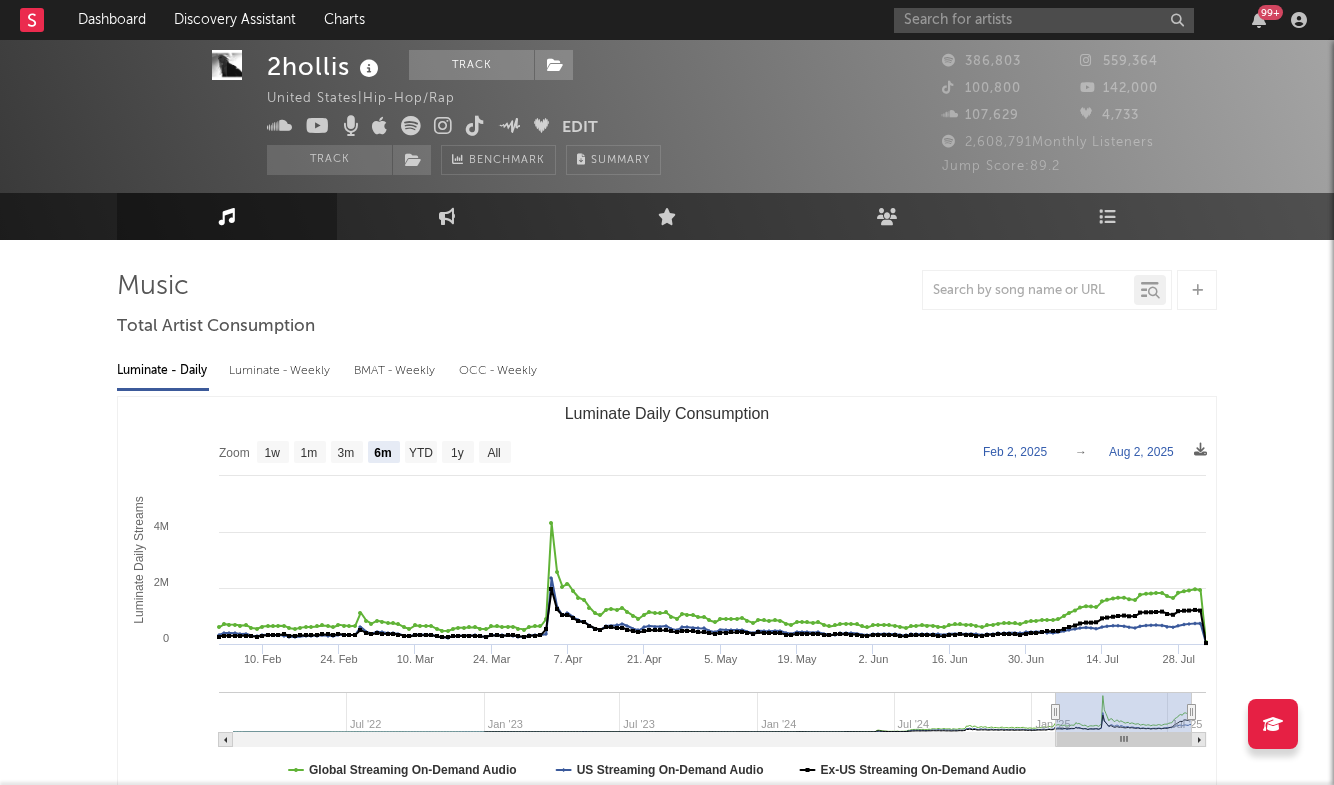select on "6m" 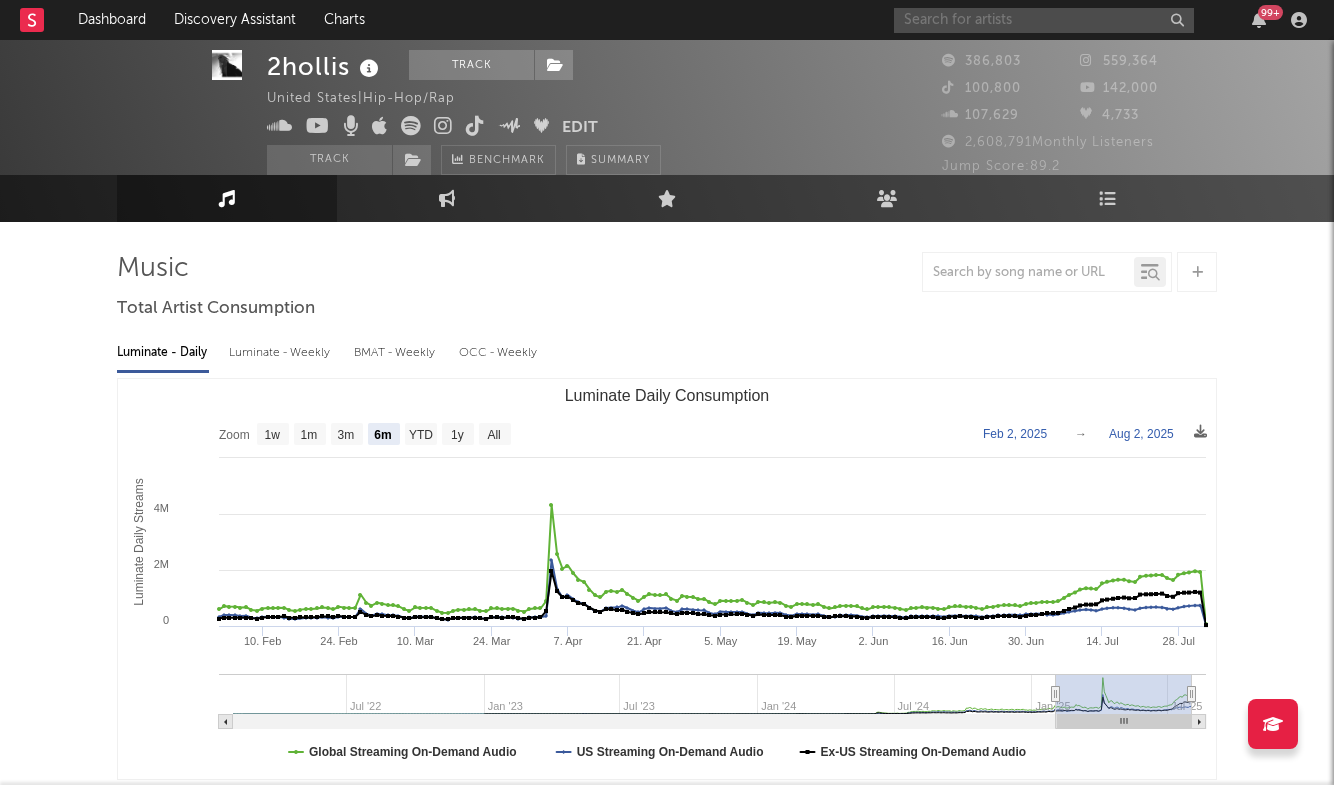 click at bounding box center [1044, 20] 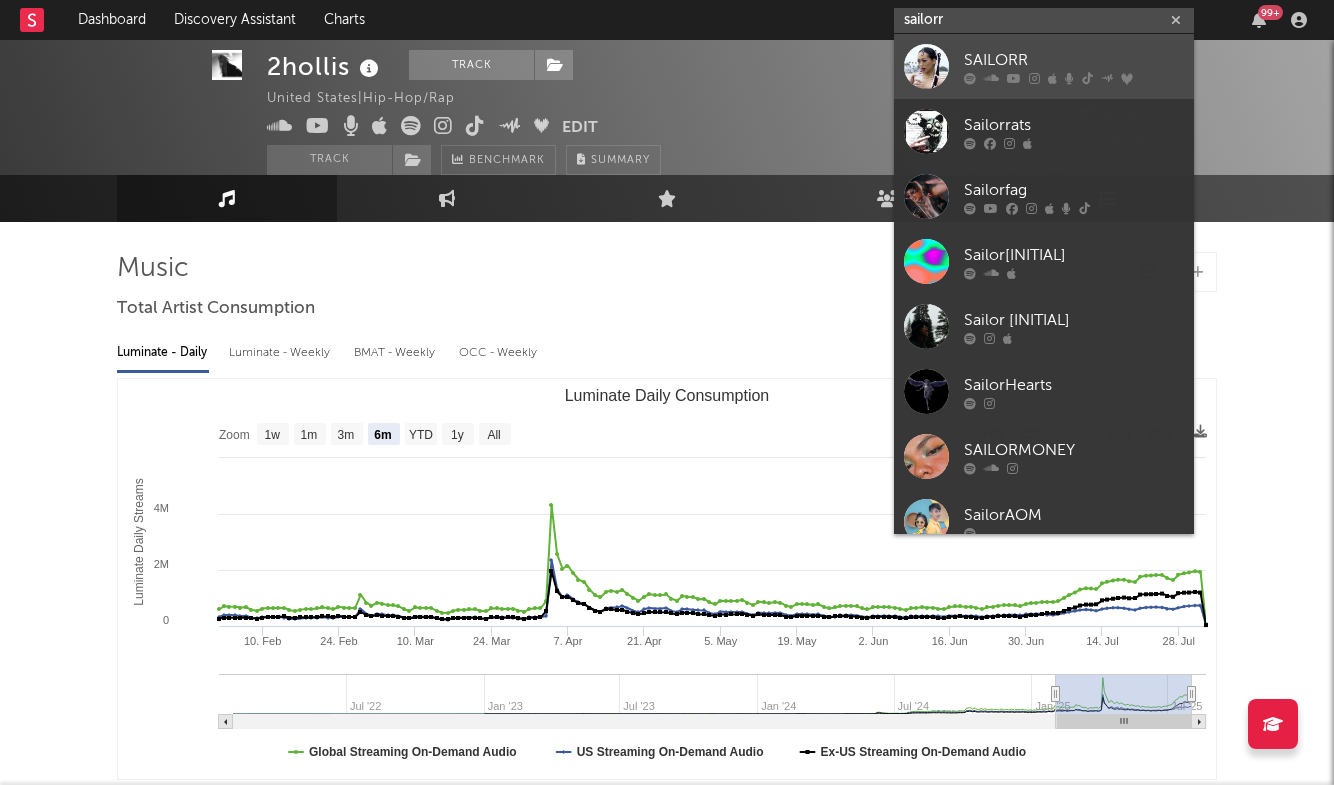 type on "sailorr" 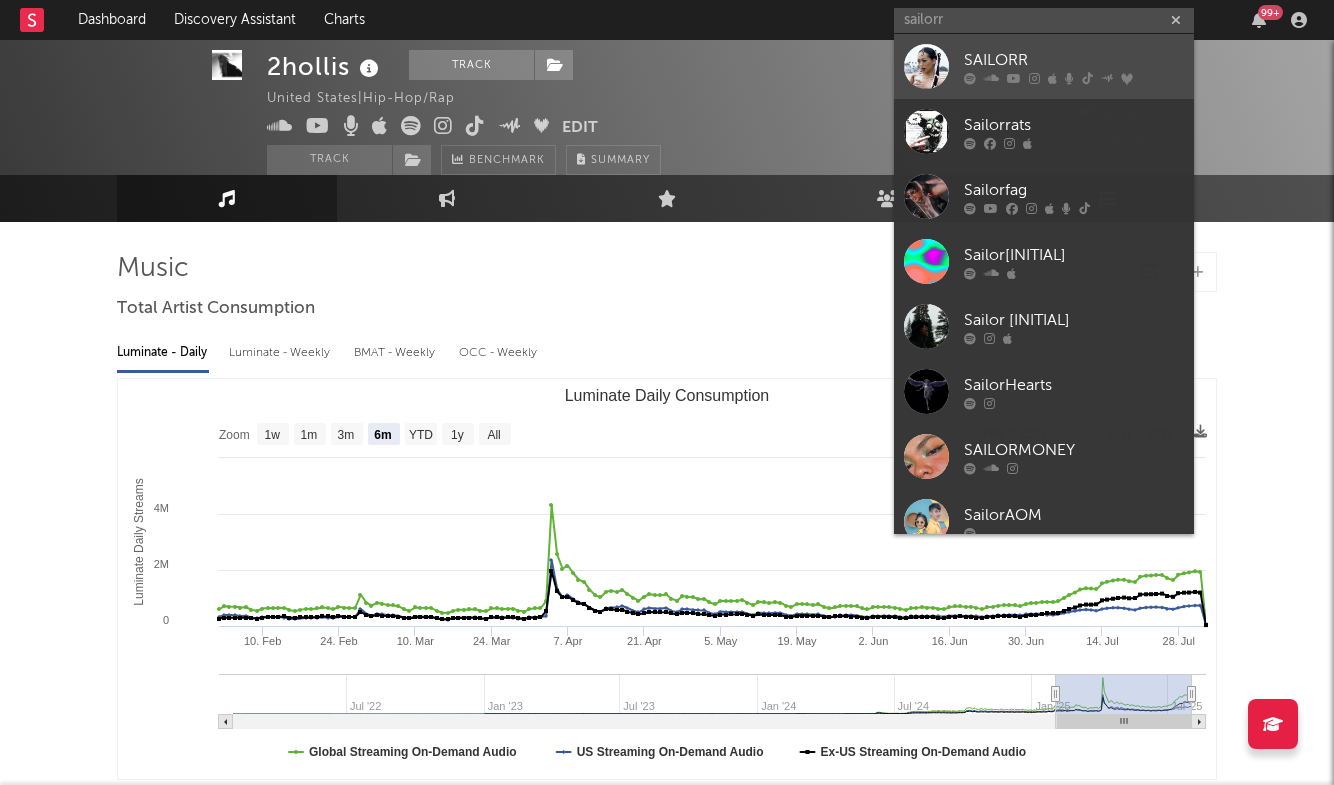 click on "SAILORR" at bounding box center (1044, 66) 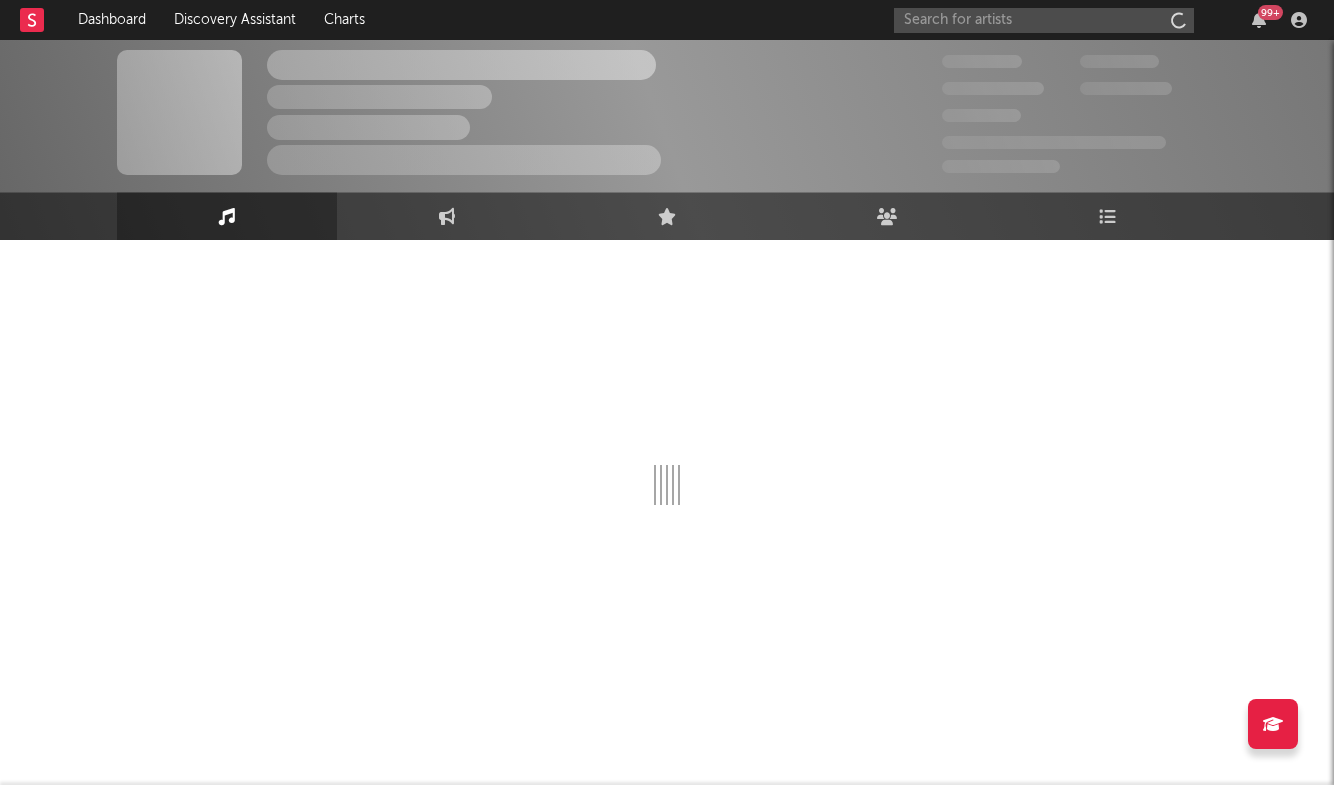 scroll, scrollTop: 0, scrollLeft: 0, axis: both 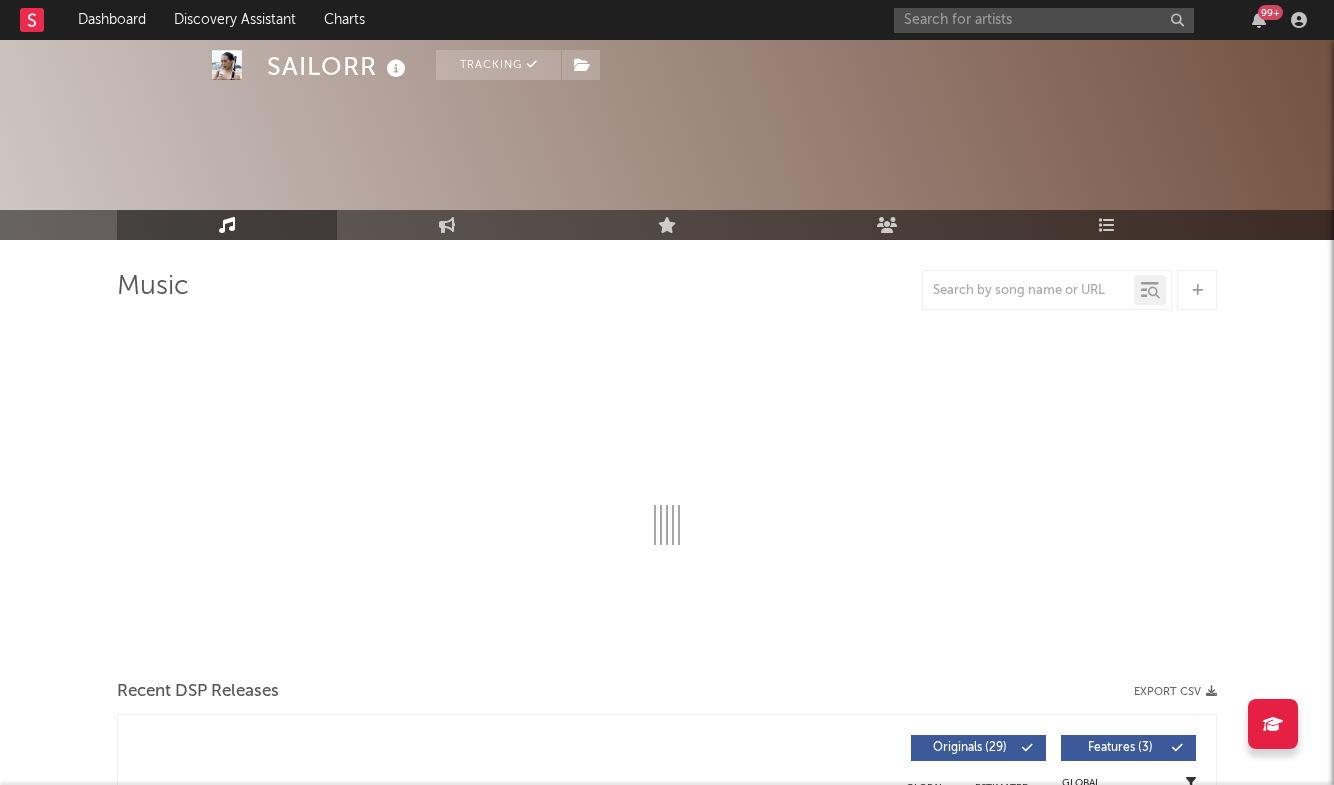 select on "6m" 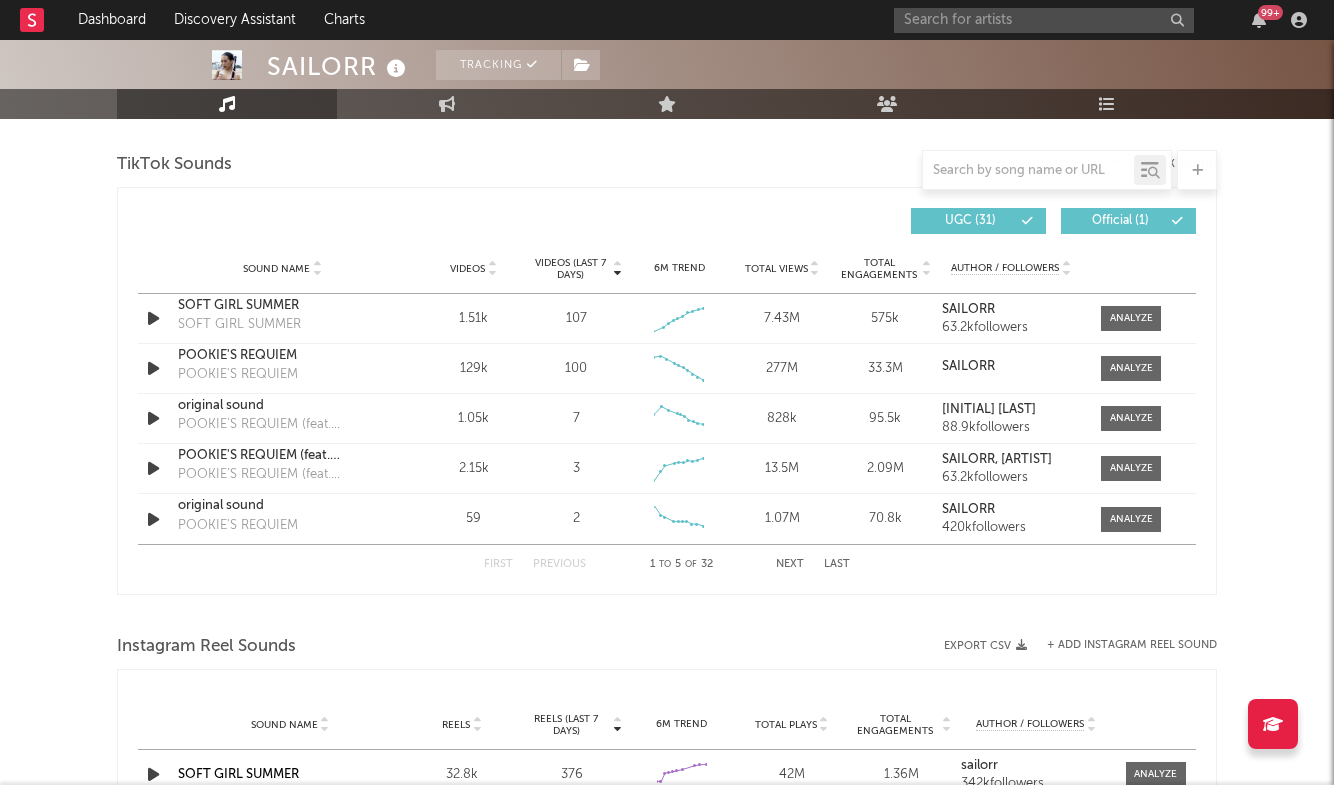 scroll, scrollTop: 1326, scrollLeft: 0, axis: vertical 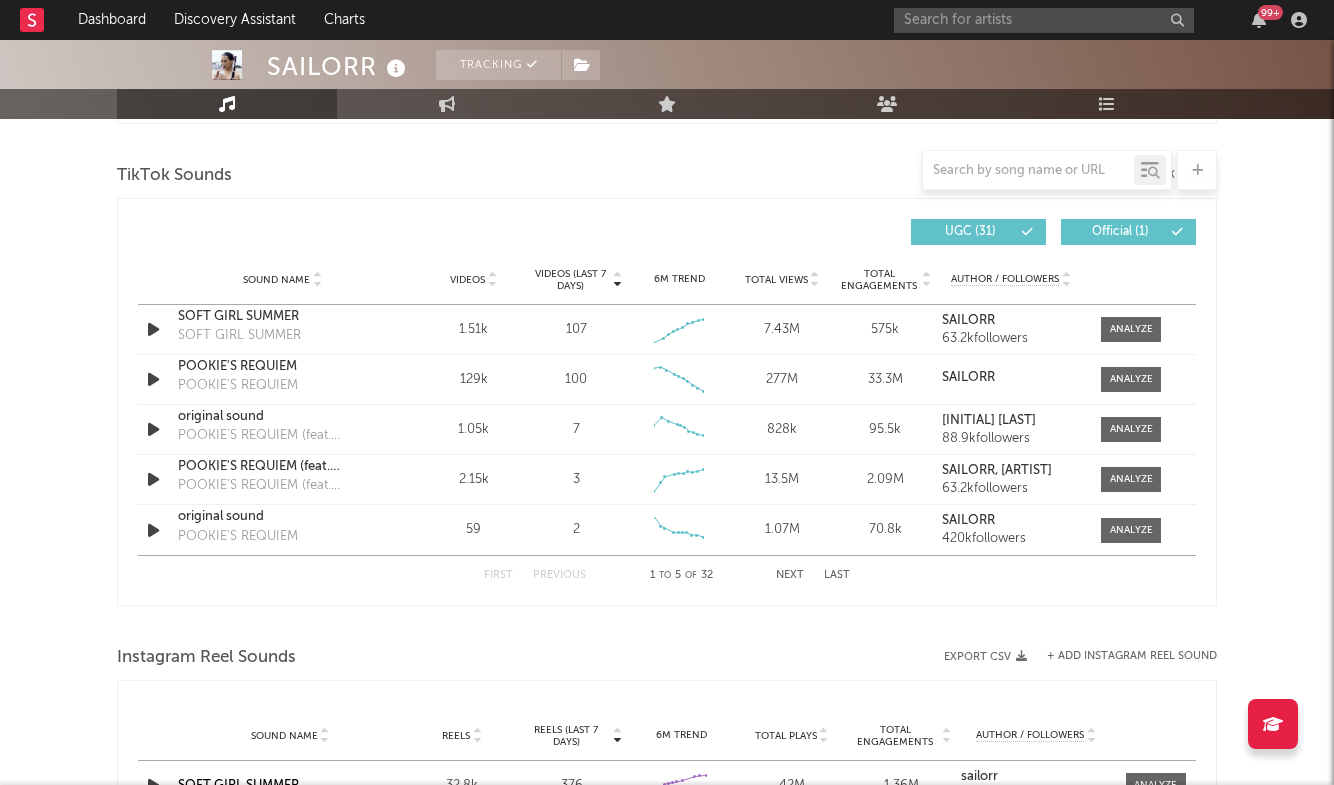 click on "Next" at bounding box center [790, 575] 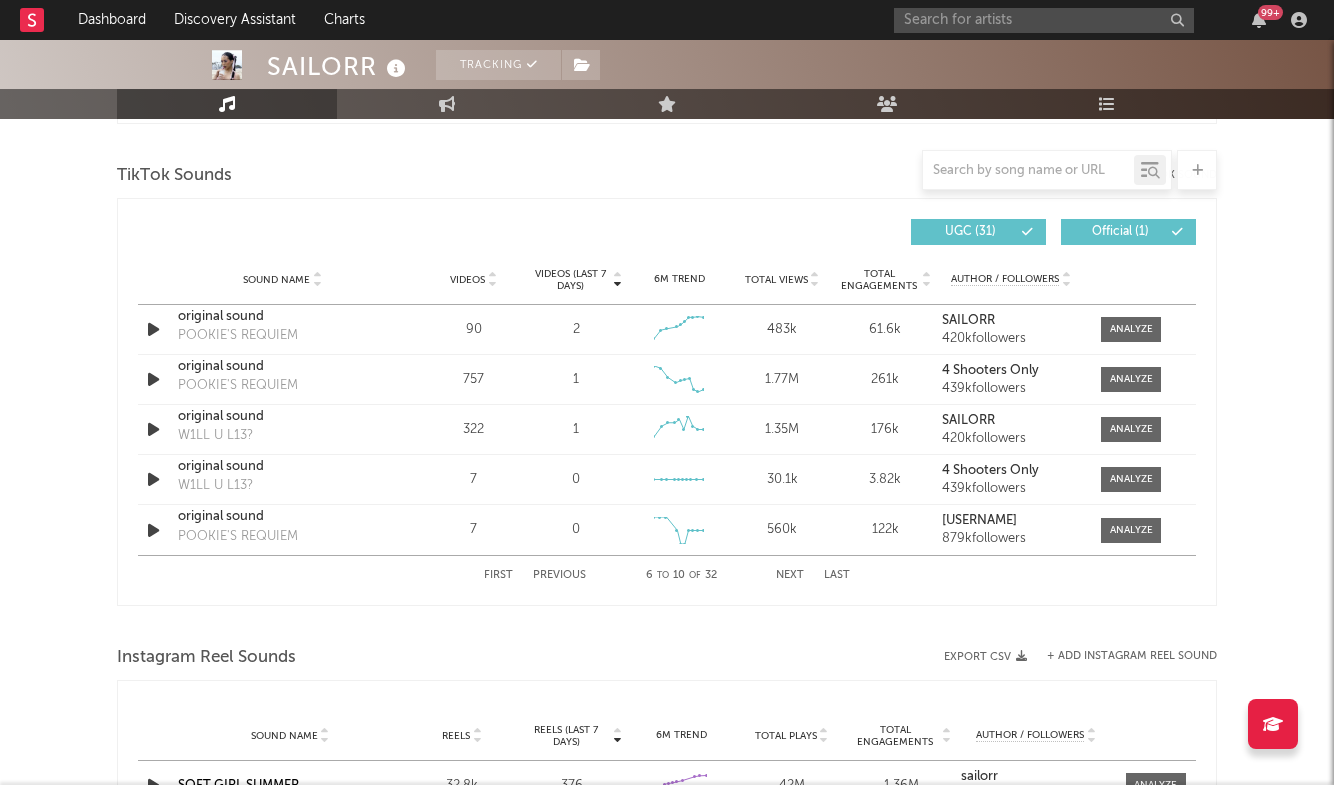 click on "Next" at bounding box center (790, 575) 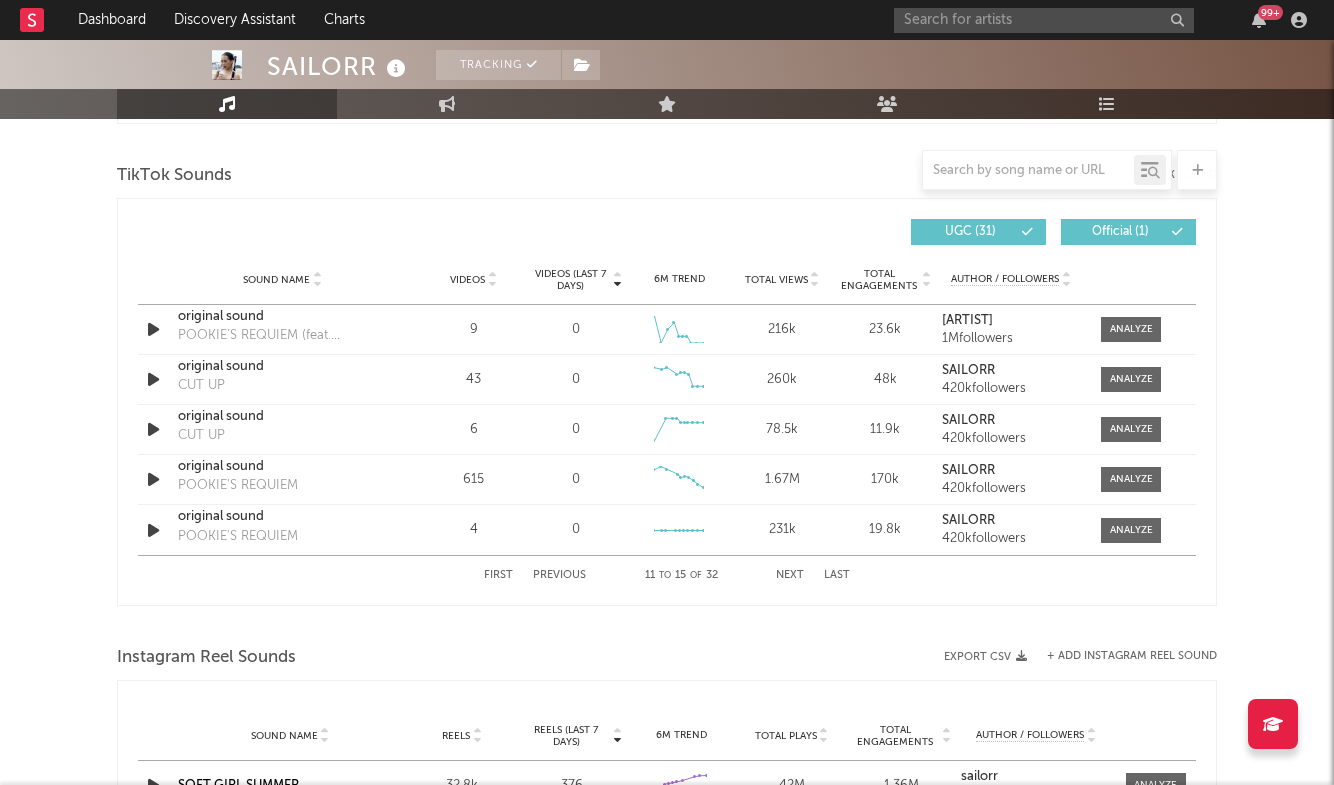 click on "First Previous [NUMBER]   to   [NUMBER]   of   [NUMBER] Next Last" at bounding box center [667, 575] 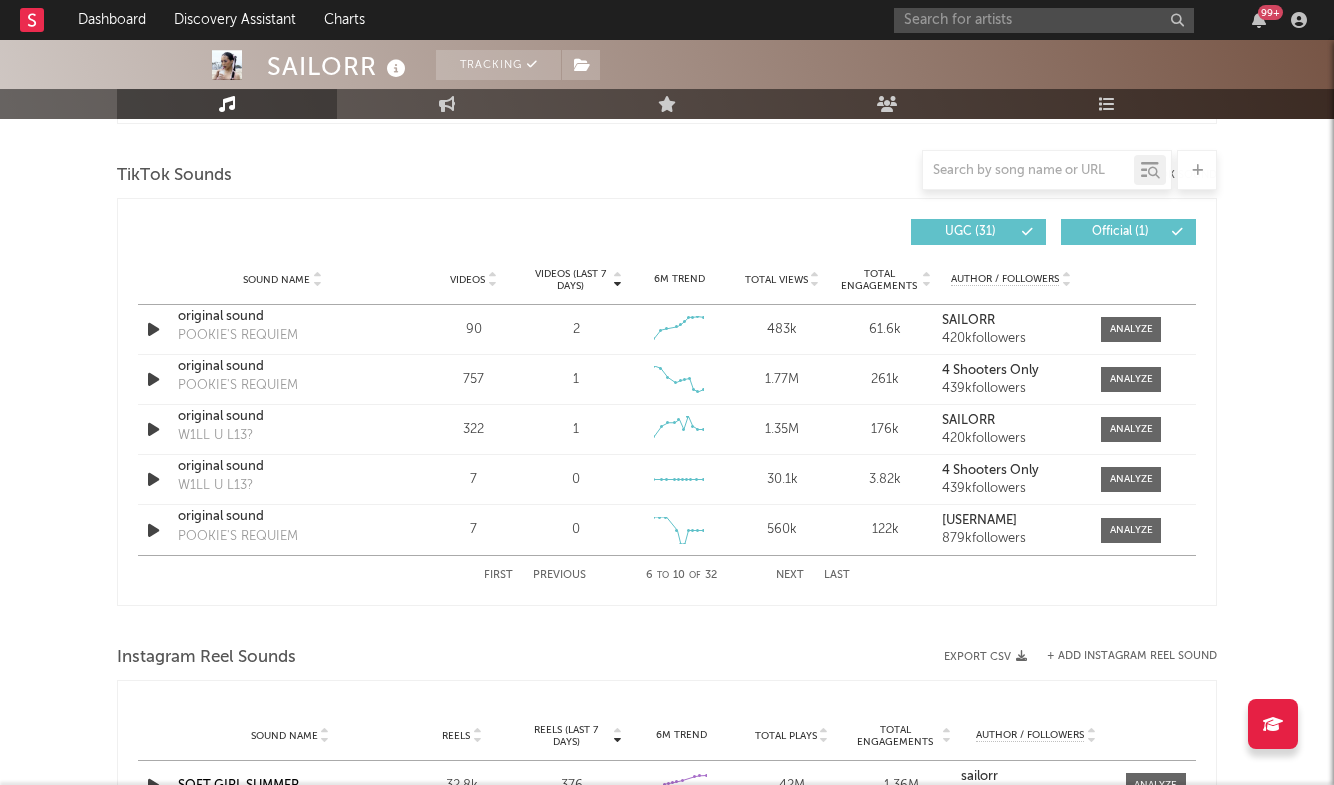 click on "Previous" at bounding box center [559, 575] 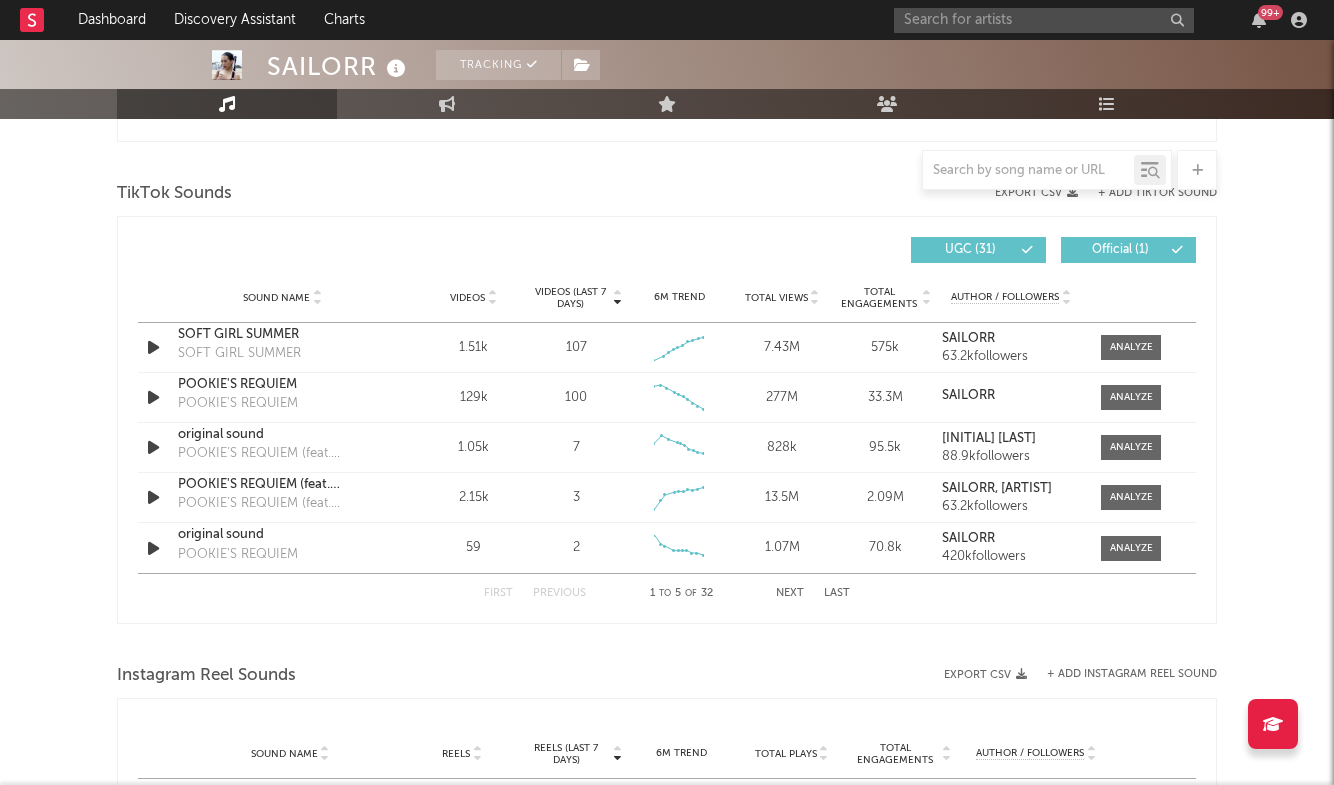 scroll, scrollTop: 1311, scrollLeft: 0, axis: vertical 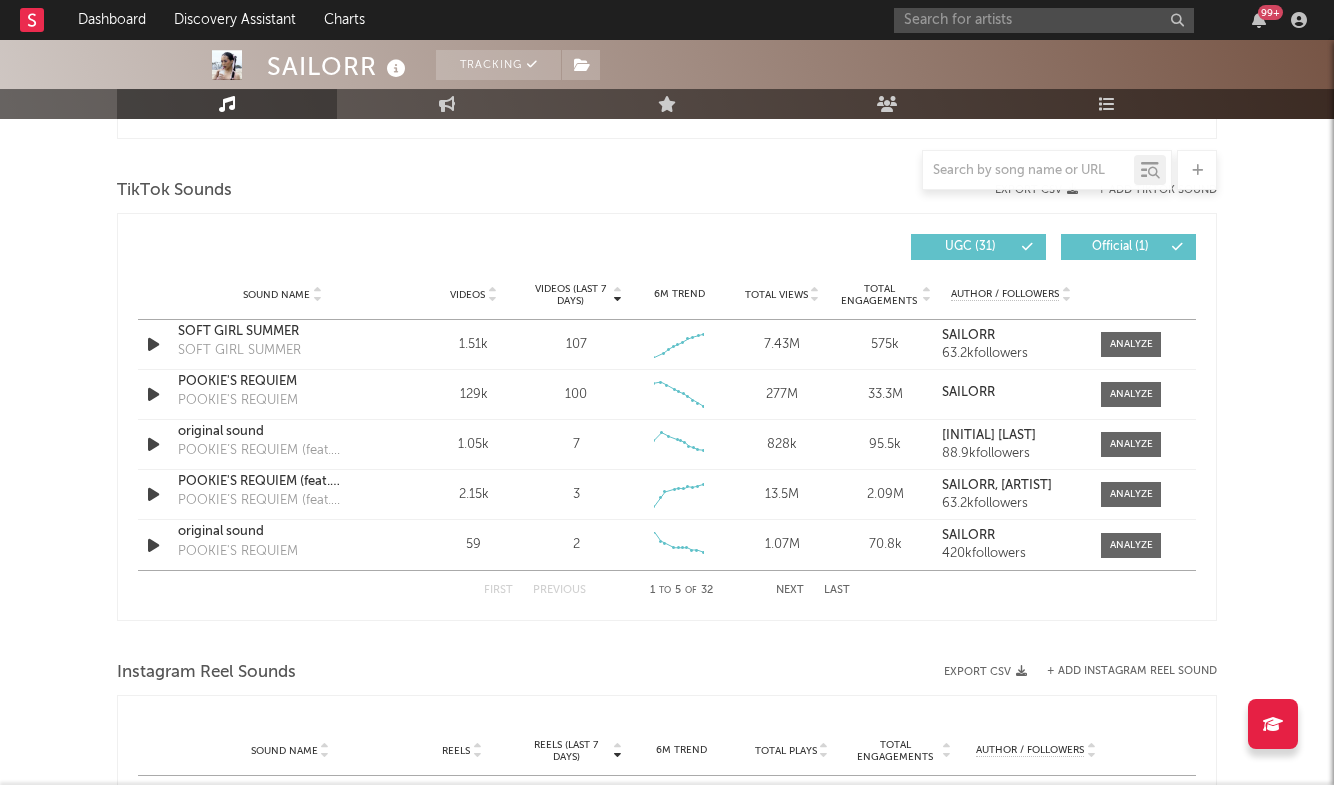 click on "Videos" at bounding box center (467, 295) 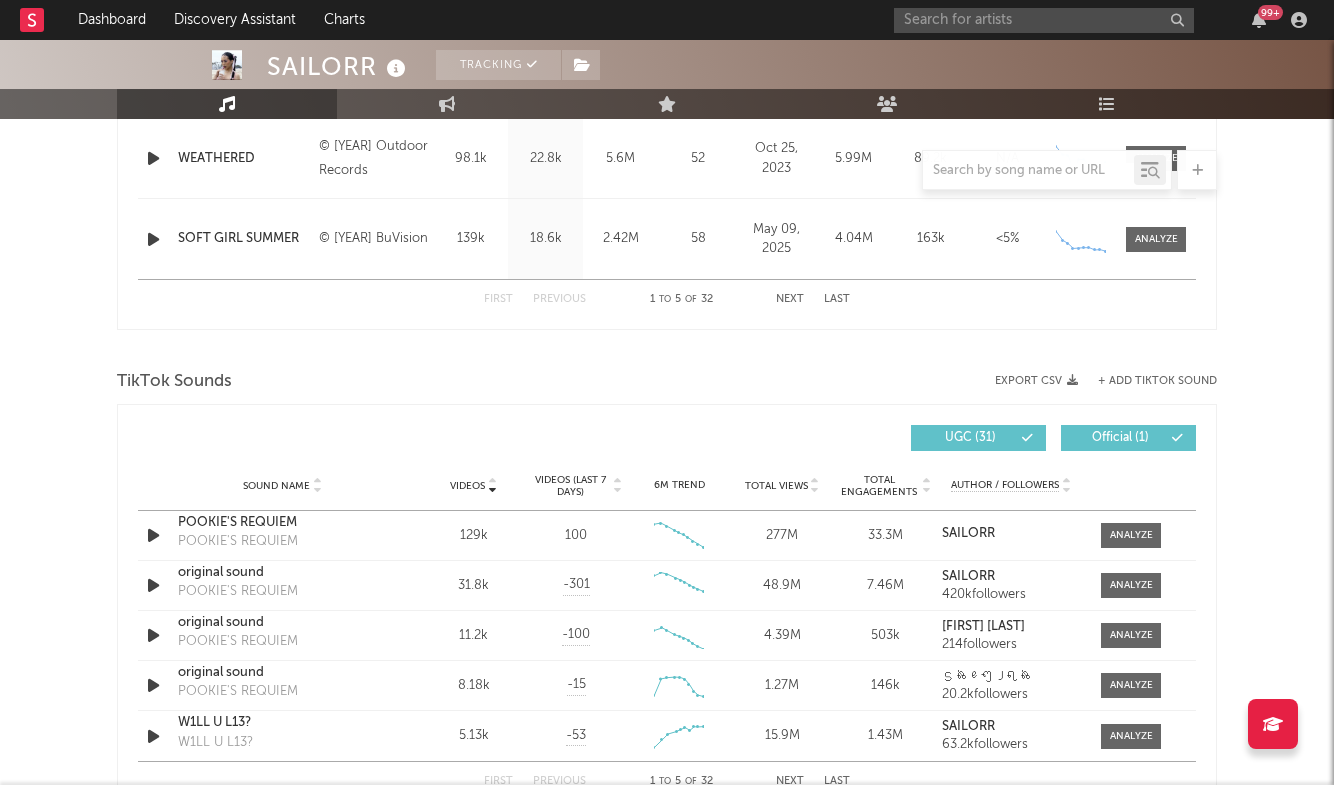 scroll, scrollTop: 1124, scrollLeft: 0, axis: vertical 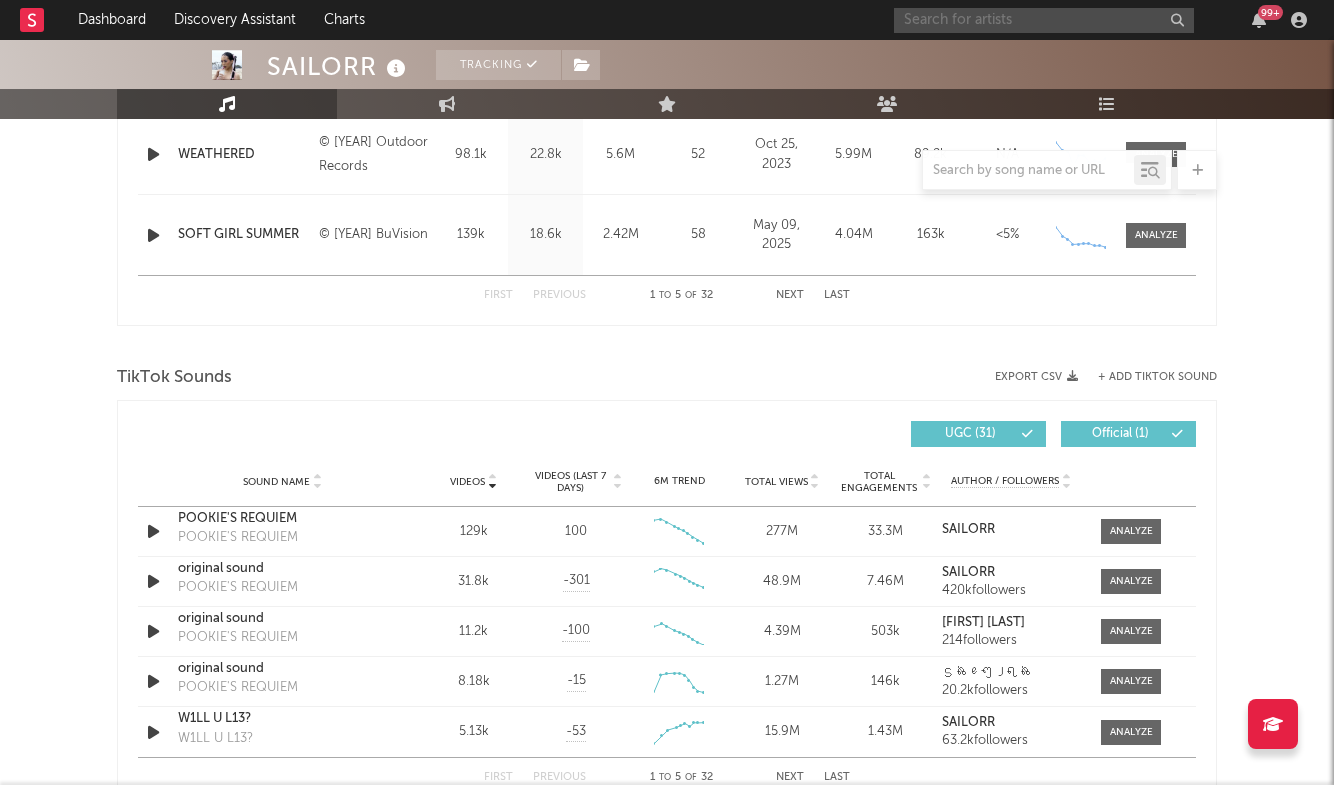 click at bounding box center [1044, 20] 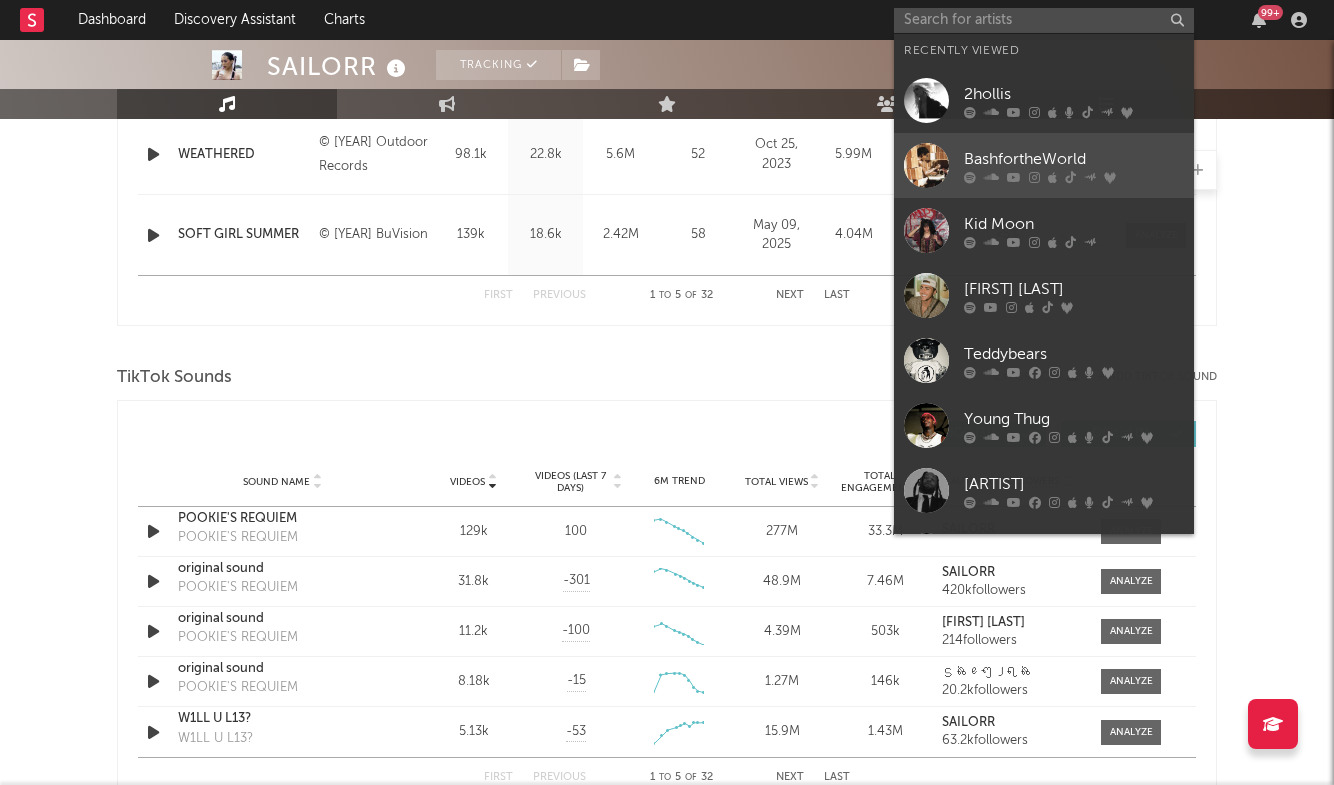 click at bounding box center [1074, 177] 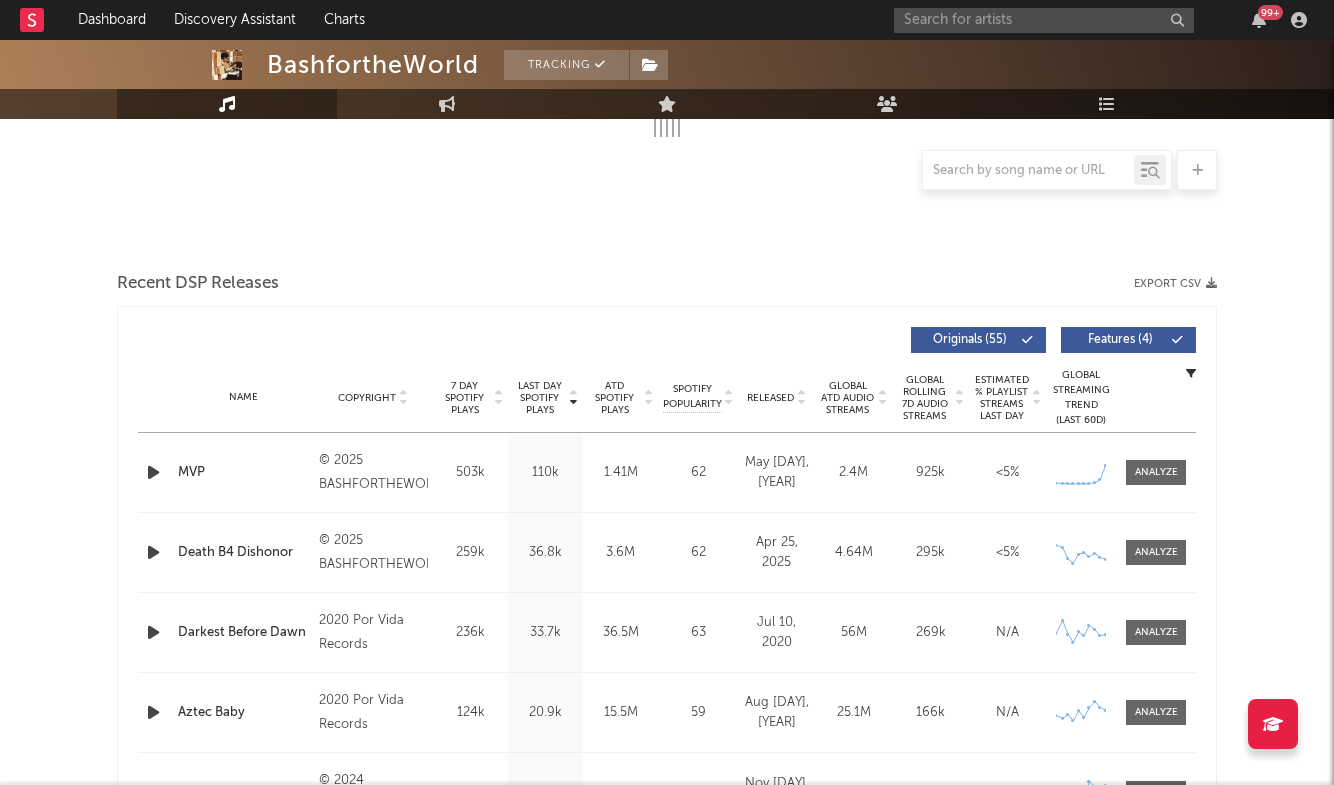 scroll, scrollTop: 501, scrollLeft: 0, axis: vertical 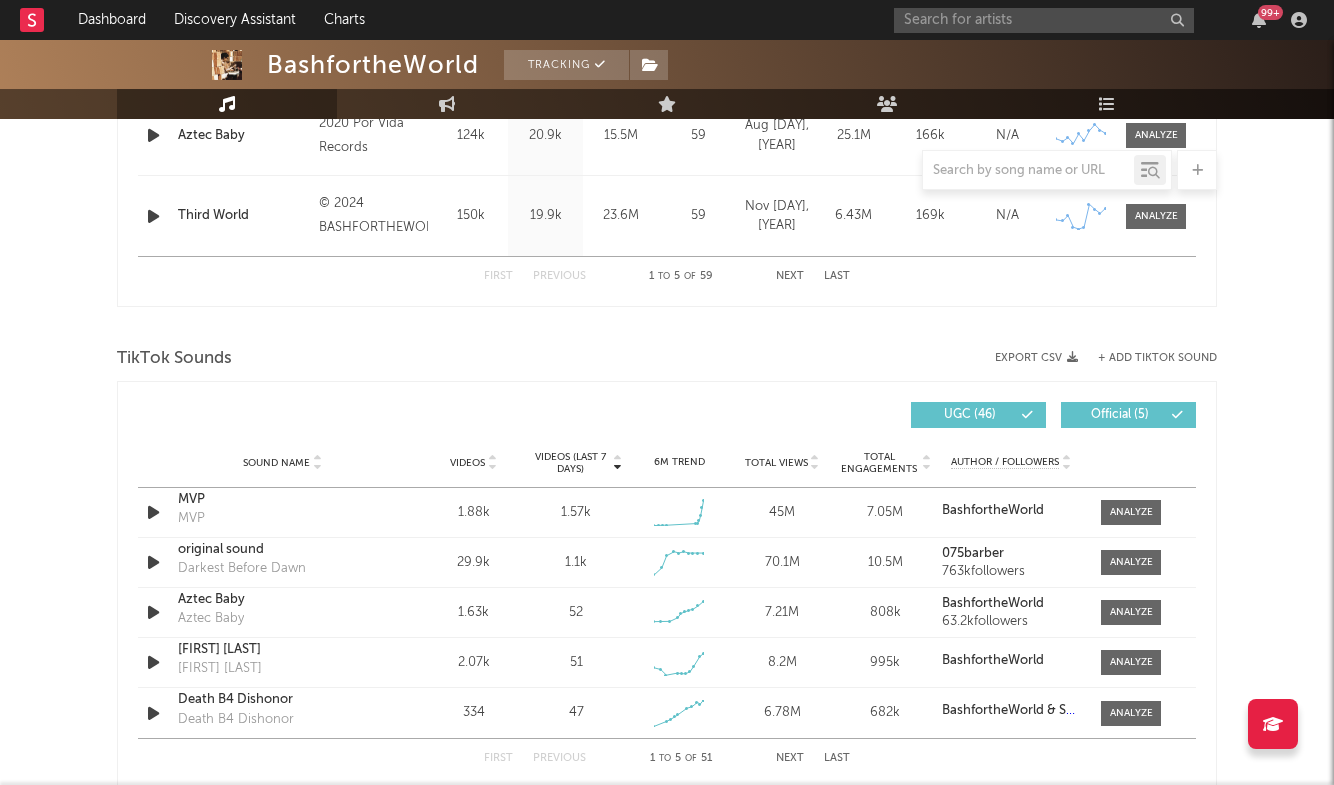 select on "6m" 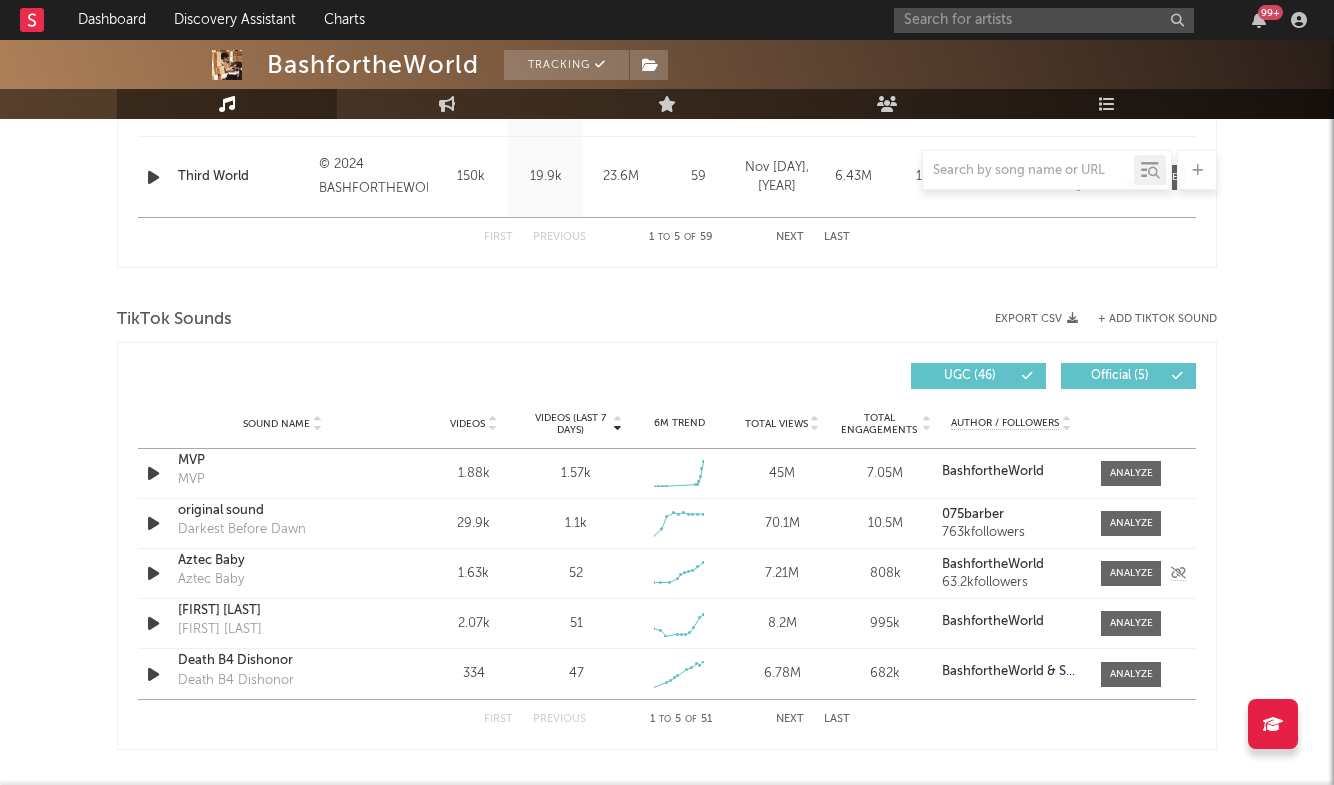 scroll, scrollTop: 1183, scrollLeft: 0, axis: vertical 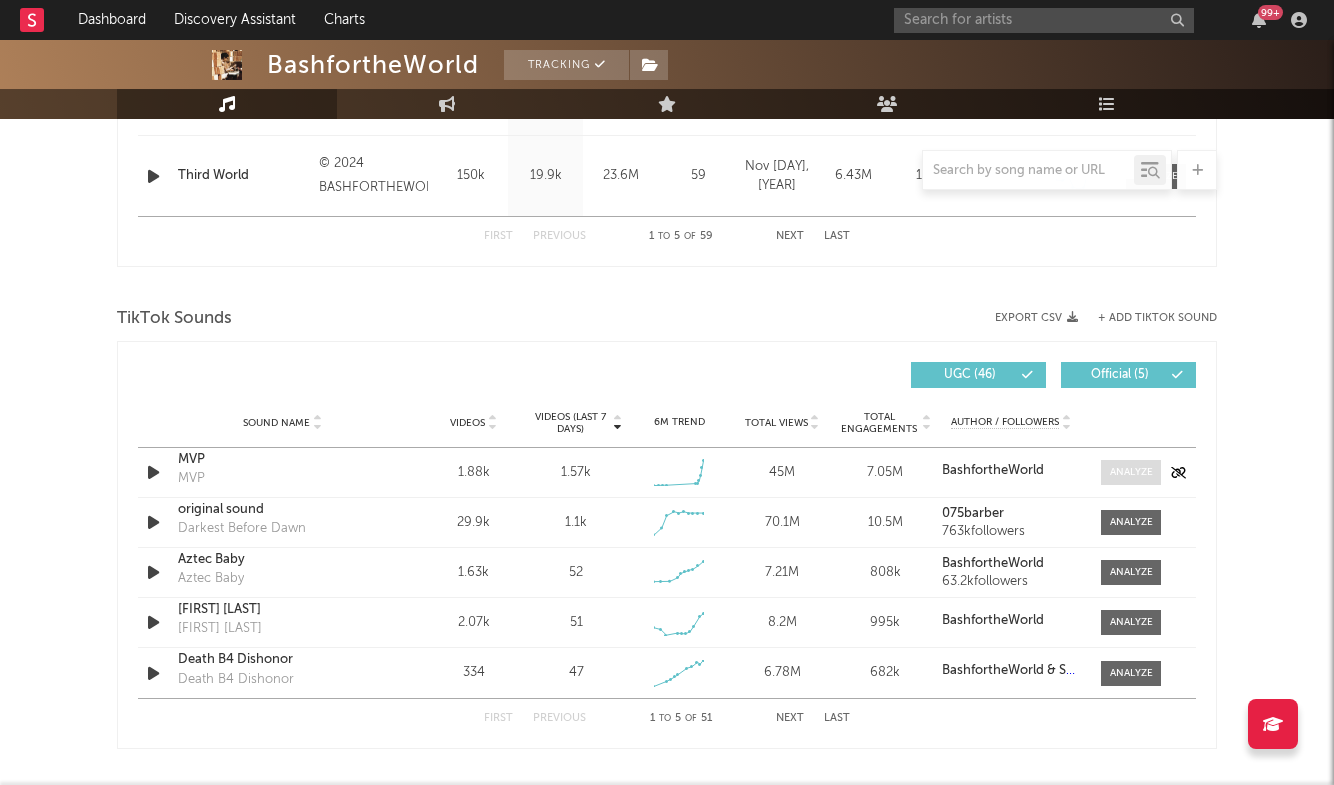 click at bounding box center (1131, 472) 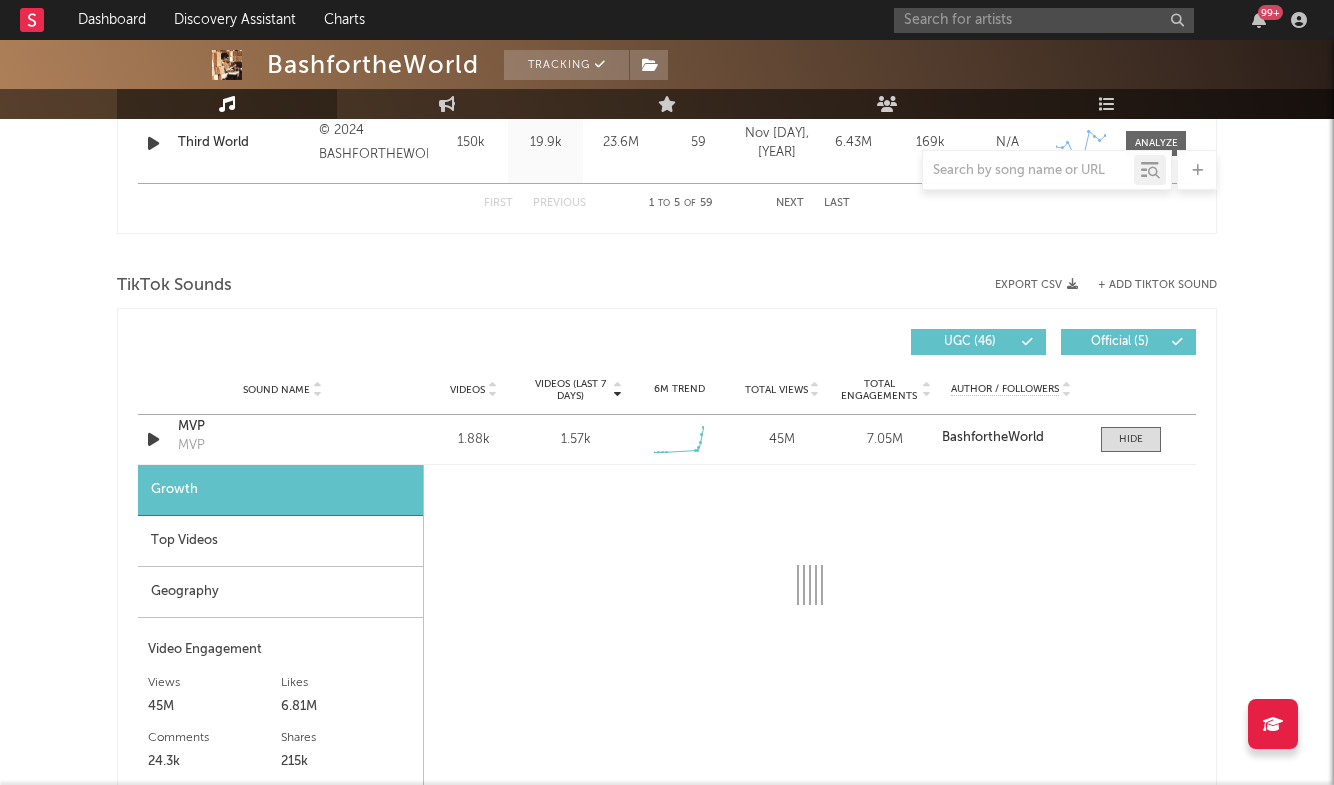 select on "1w" 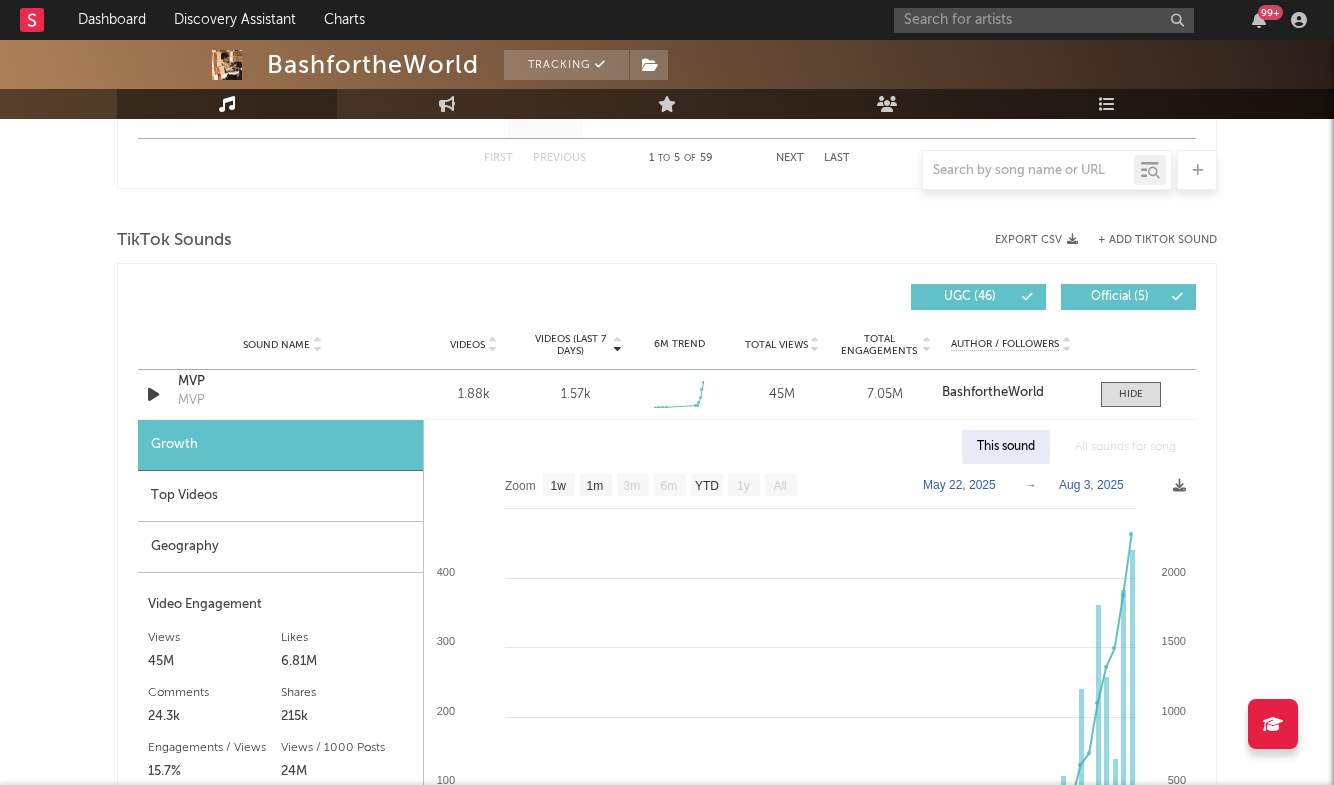 scroll, scrollTop: 1277, scrollLeft: 0, axis: vertical 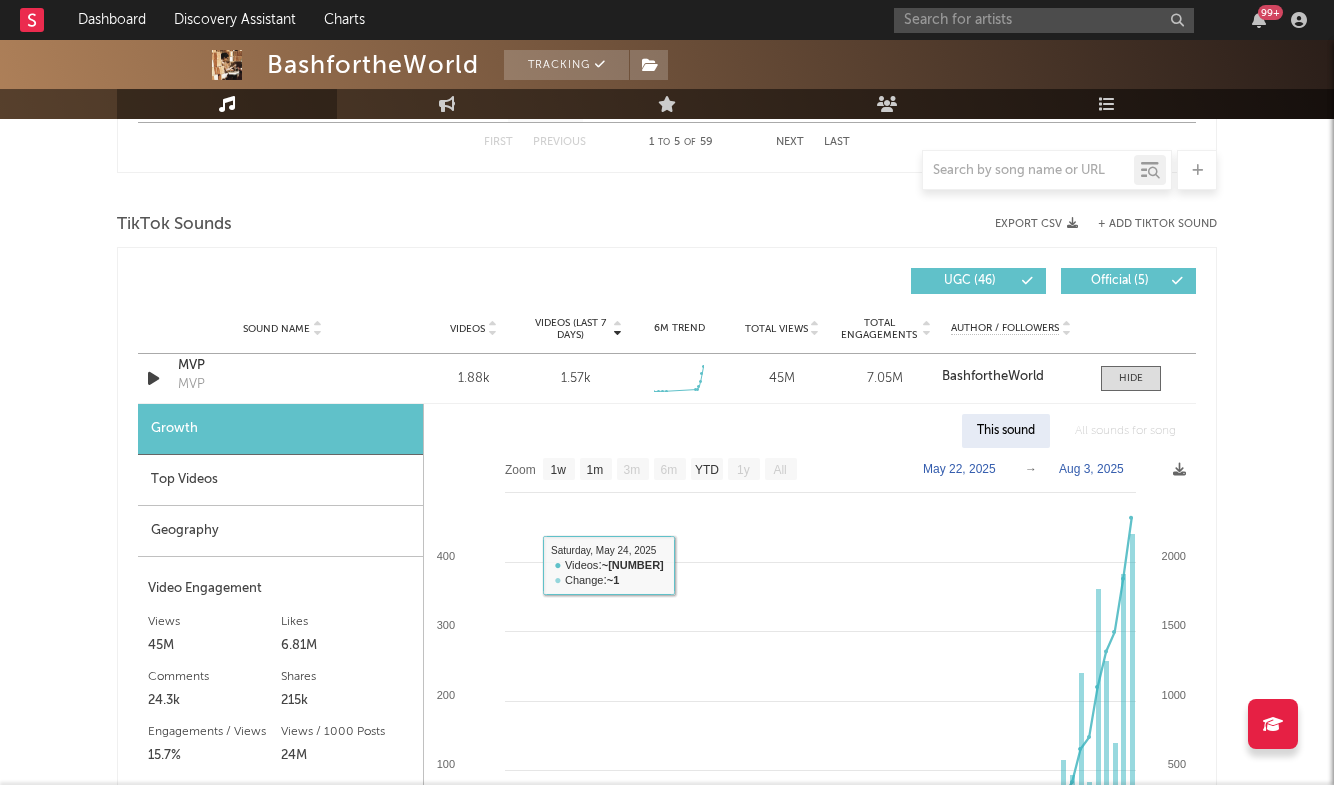 click on "Top Videos" at bounding box center [280, 480] 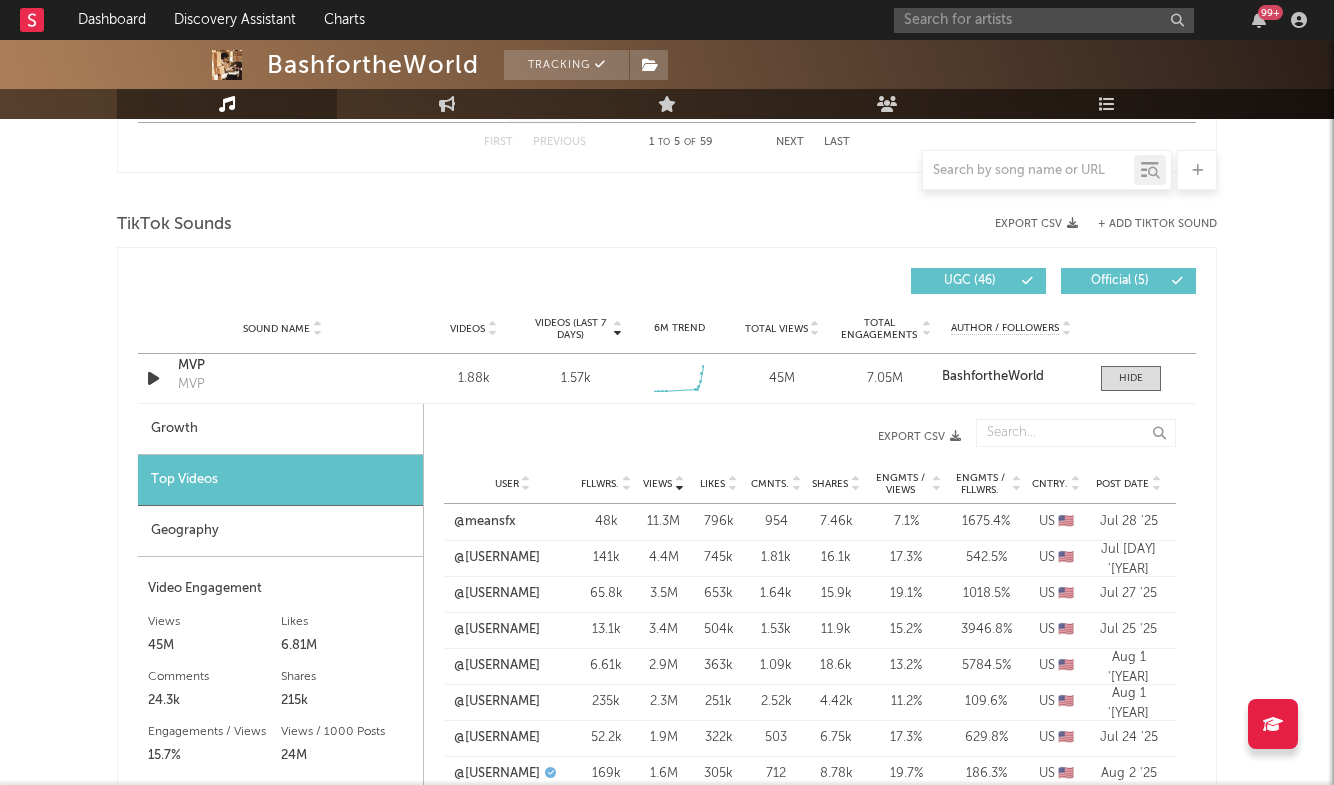 click on "Growth" at bounding box center [280, 429] 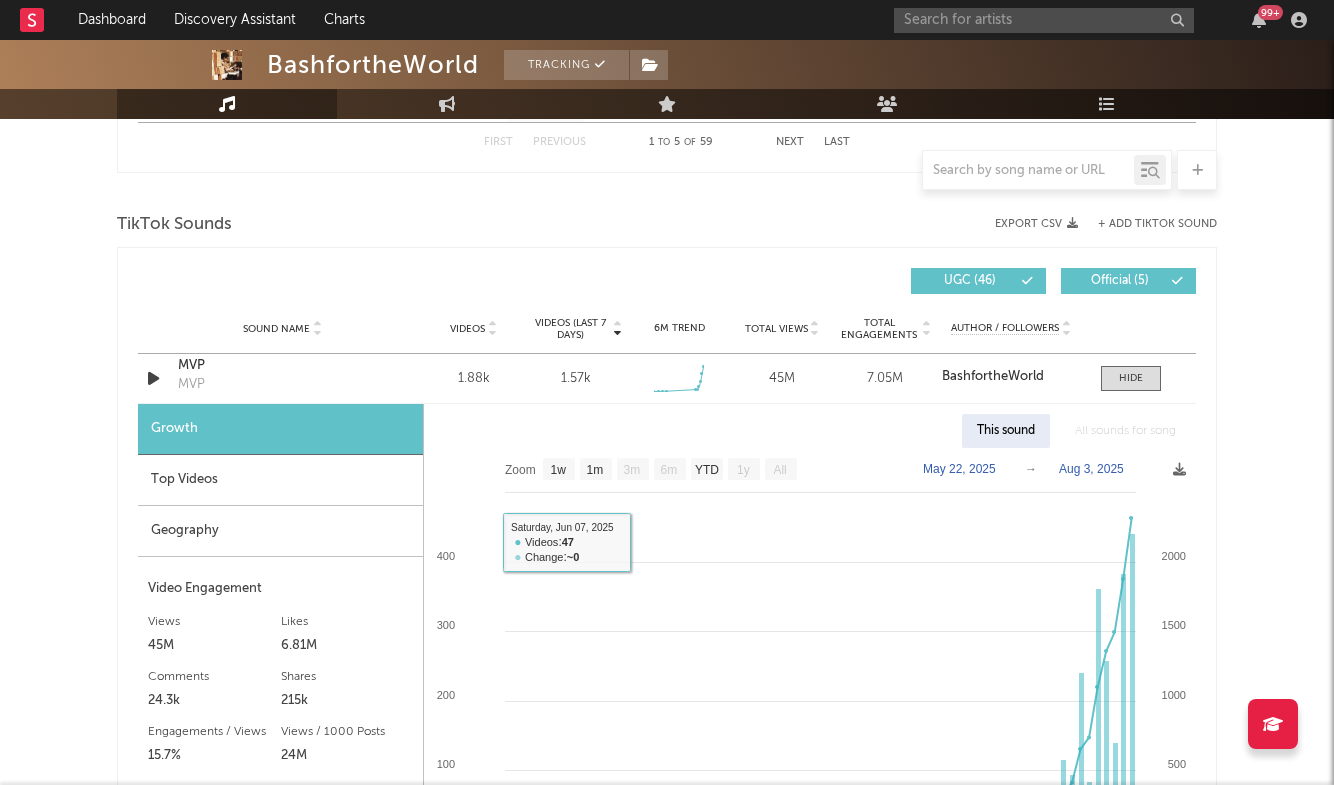 click on "Geography" at bounding box center (280, 531) 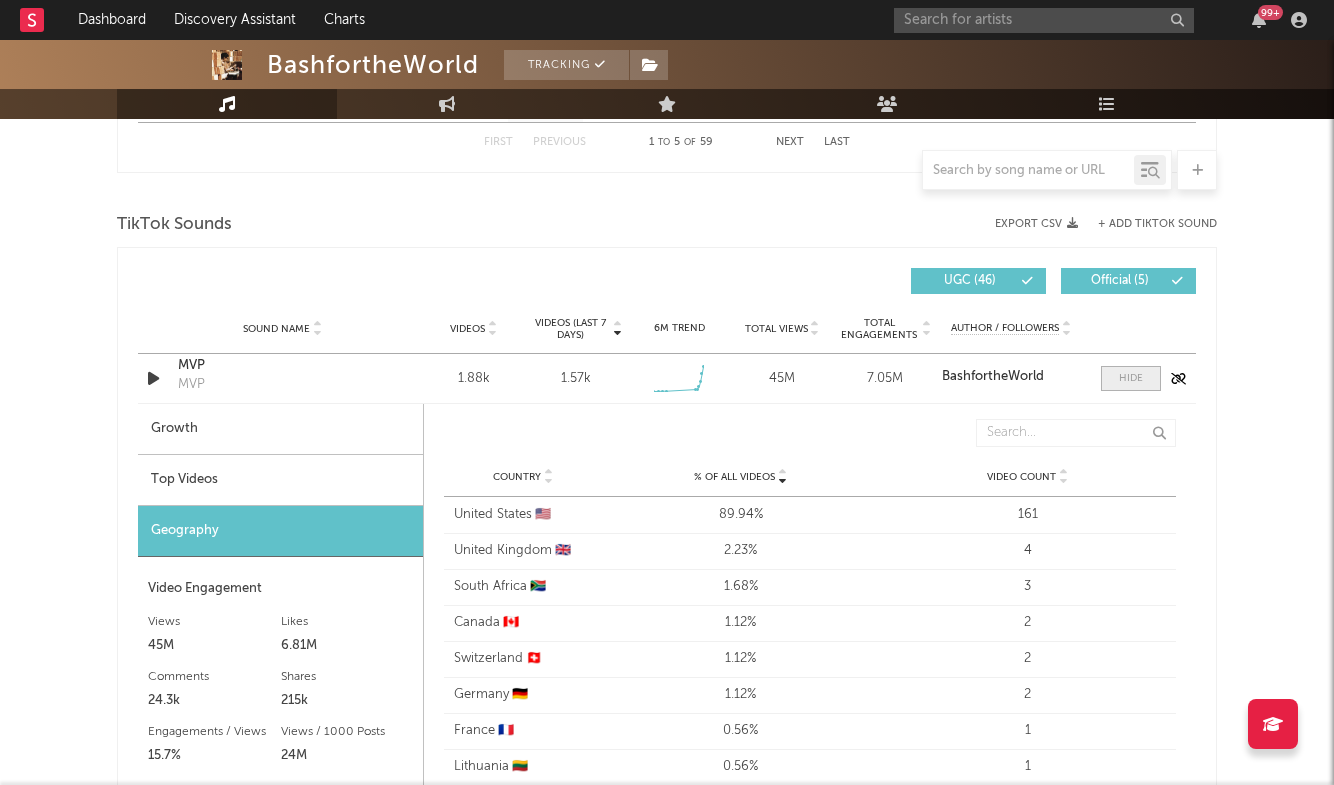 click at bounding box center [1131, 378] 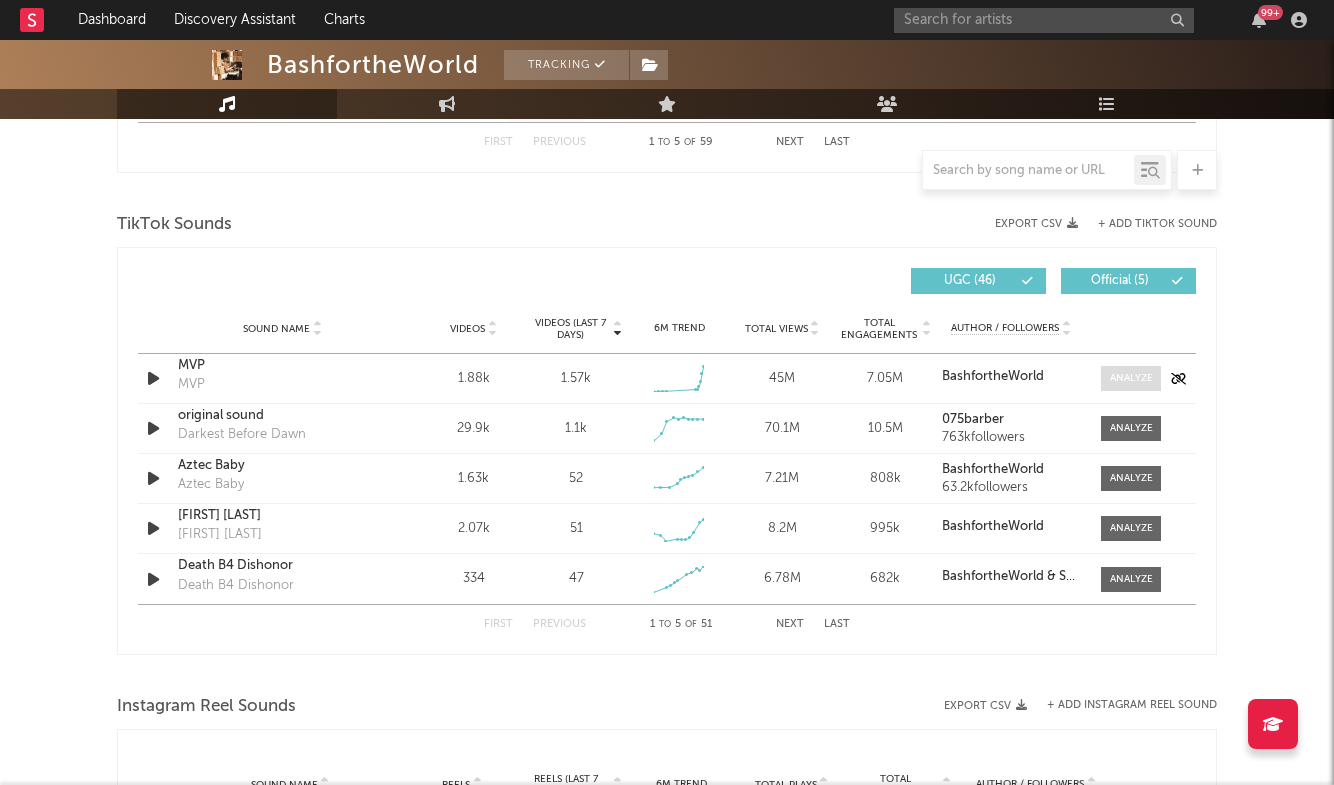 click at bounding box center [1131, 378] 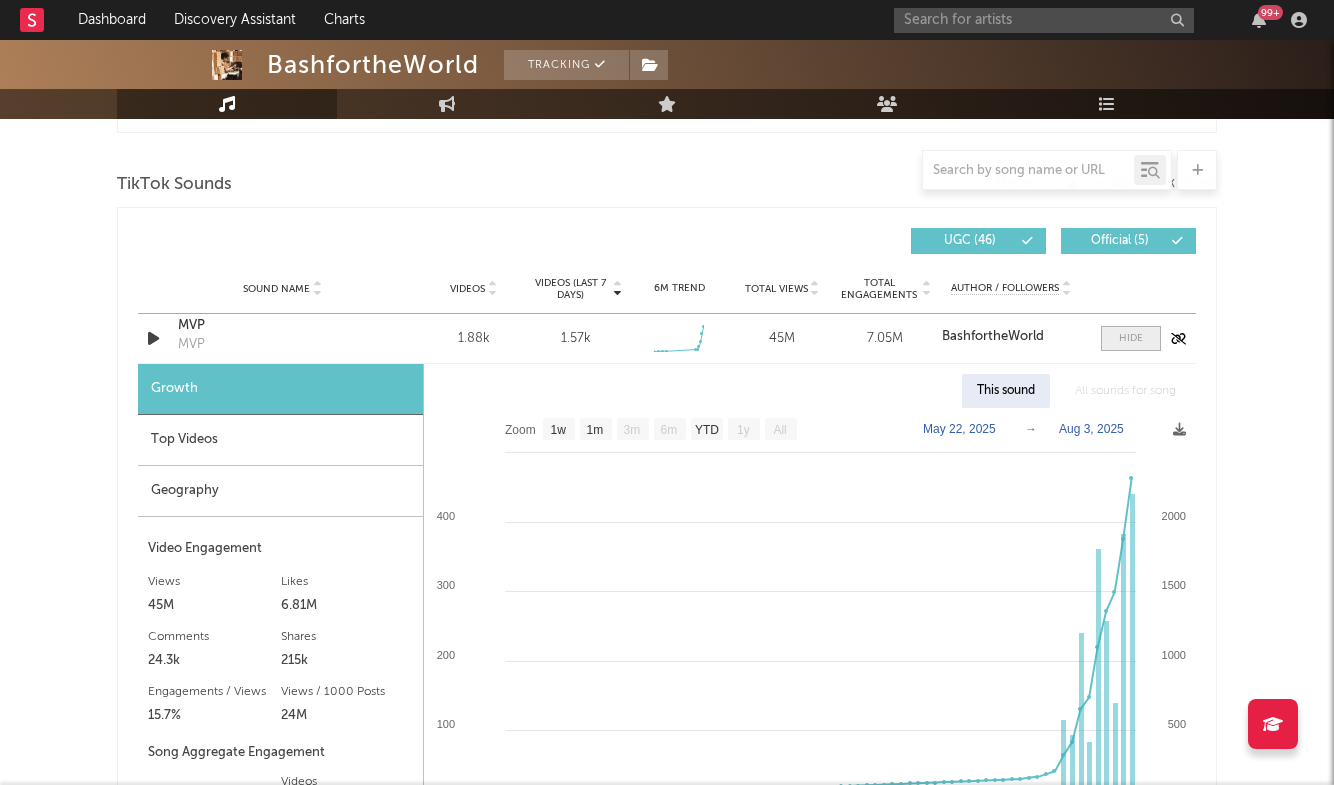 scroll, scrollTop: 1320, scrollLeft: 0, axis: vertical 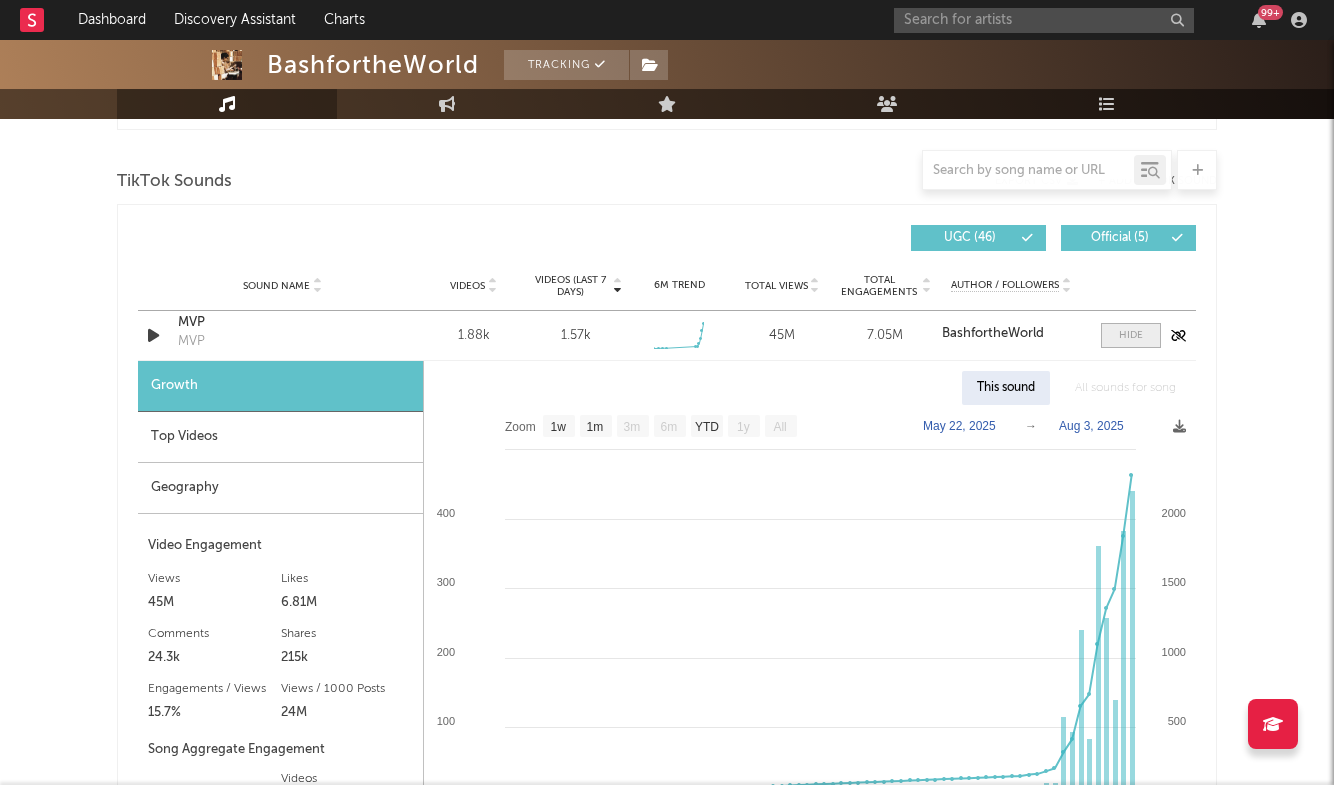 click at bounding box center [1131, 335] 